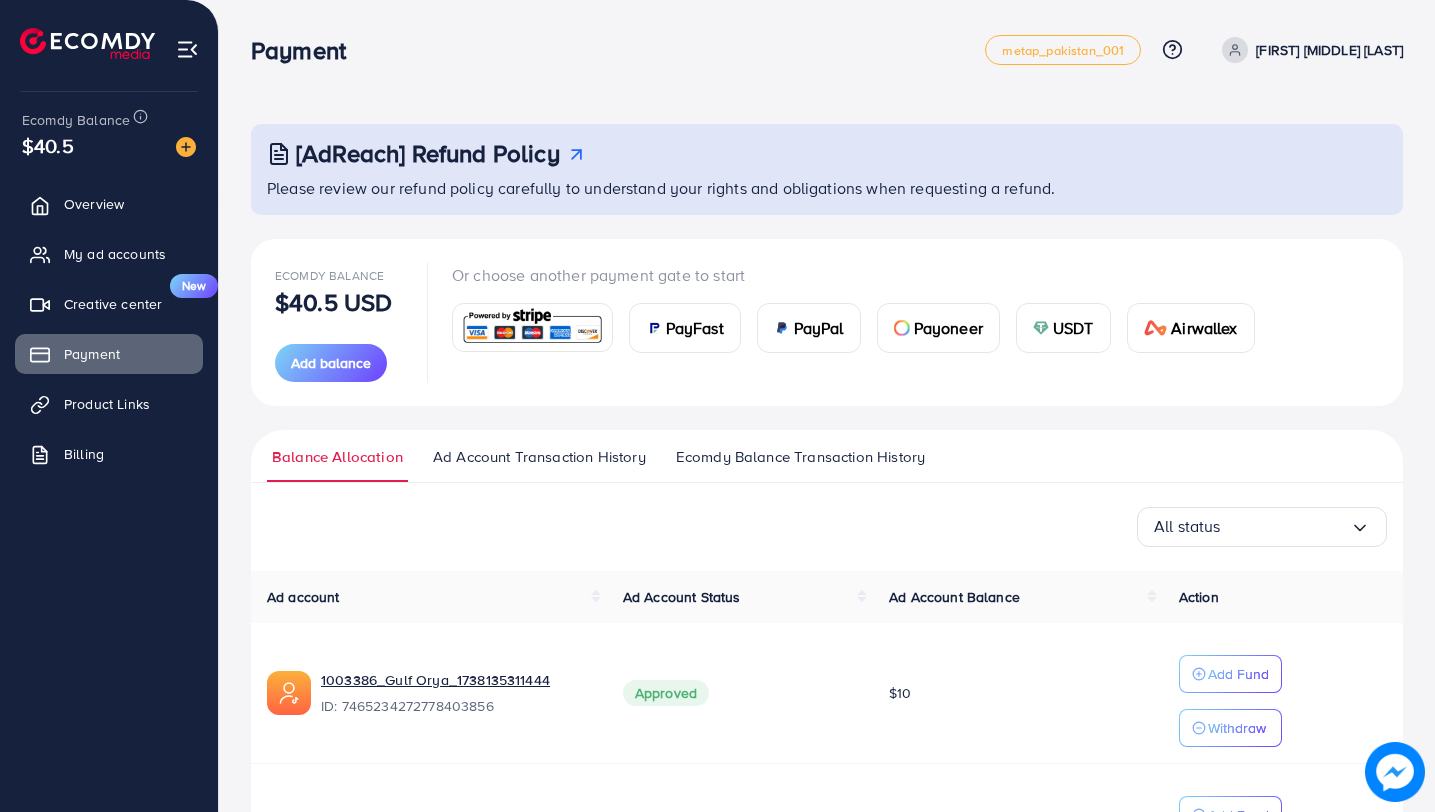 scroll, scrollTop: 177, scrollLeft: 0, axis: vertical 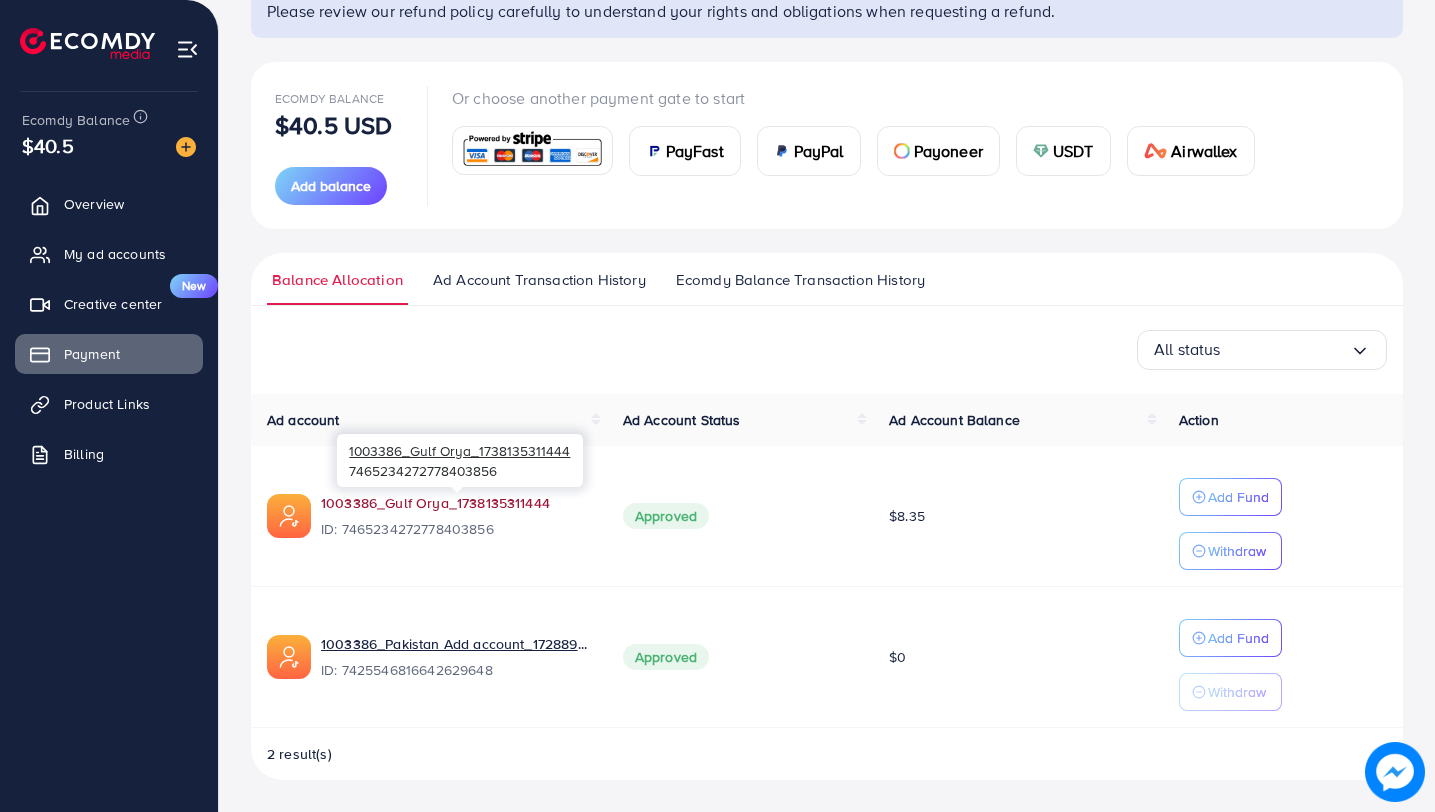 click on "1003386_Gulf Orya_1738135311444" at bounding box center (456, 503) 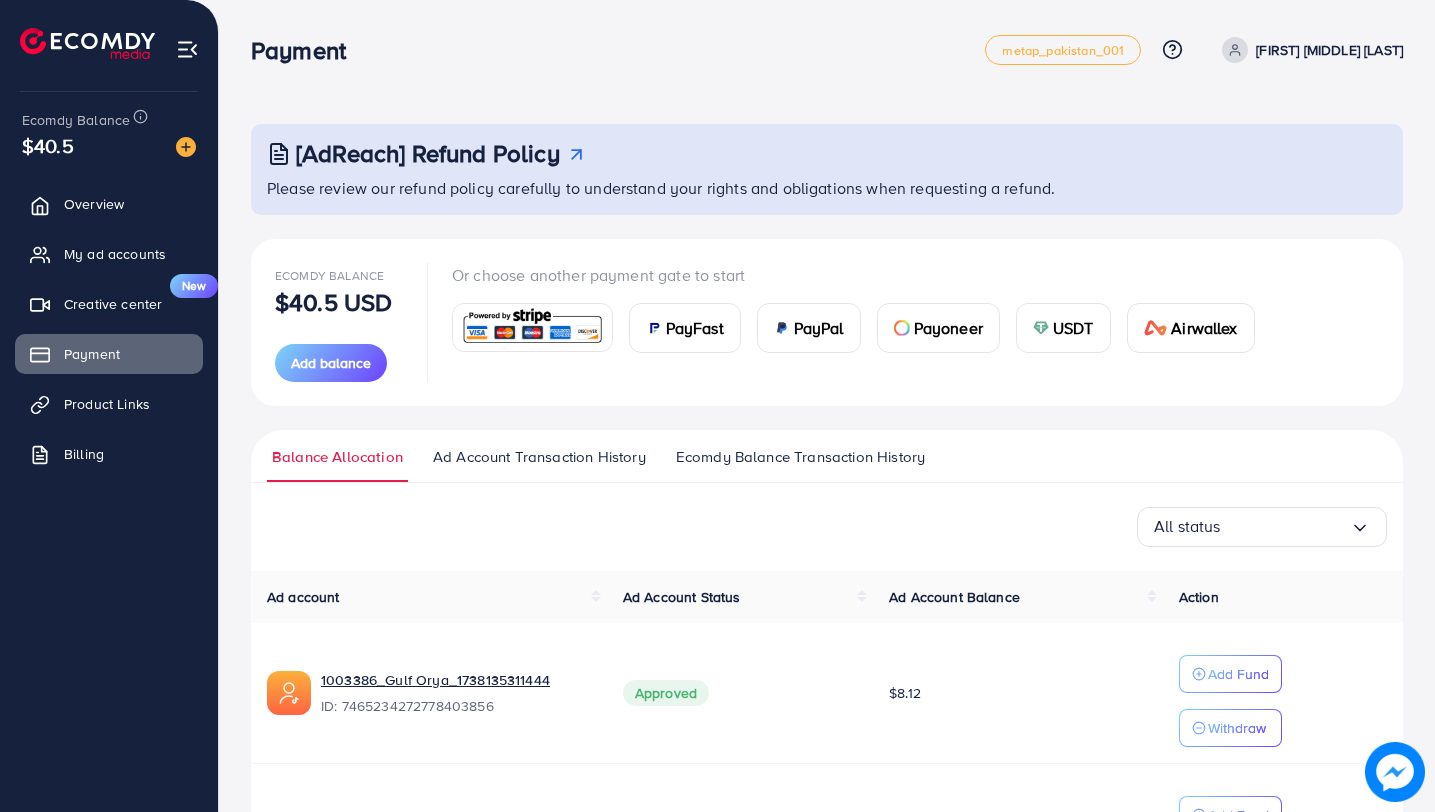 scroll, scrollTop: 177, scrollLeft: 0, axis: vertical 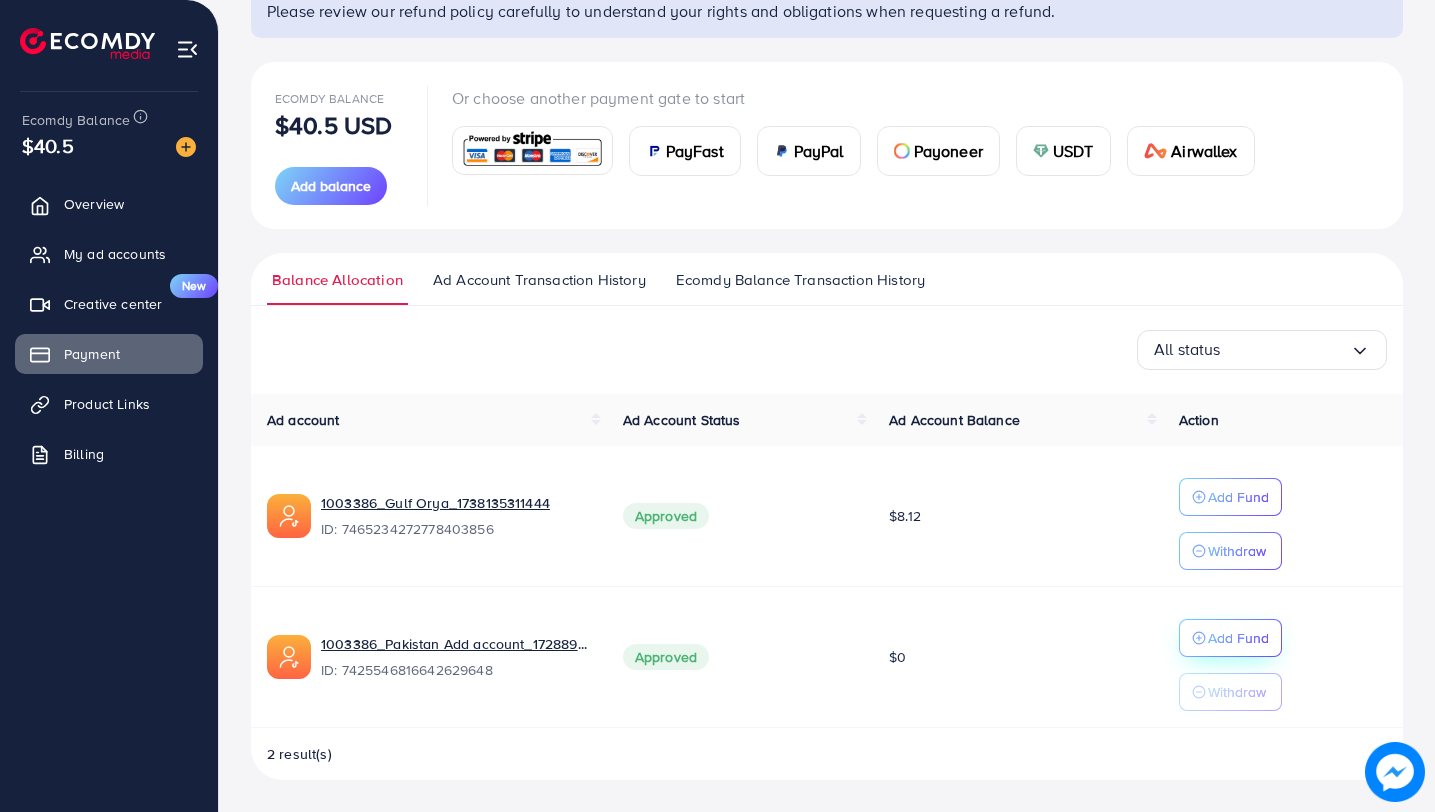 click on "Add Fund" at bounding box center [1238, 497] 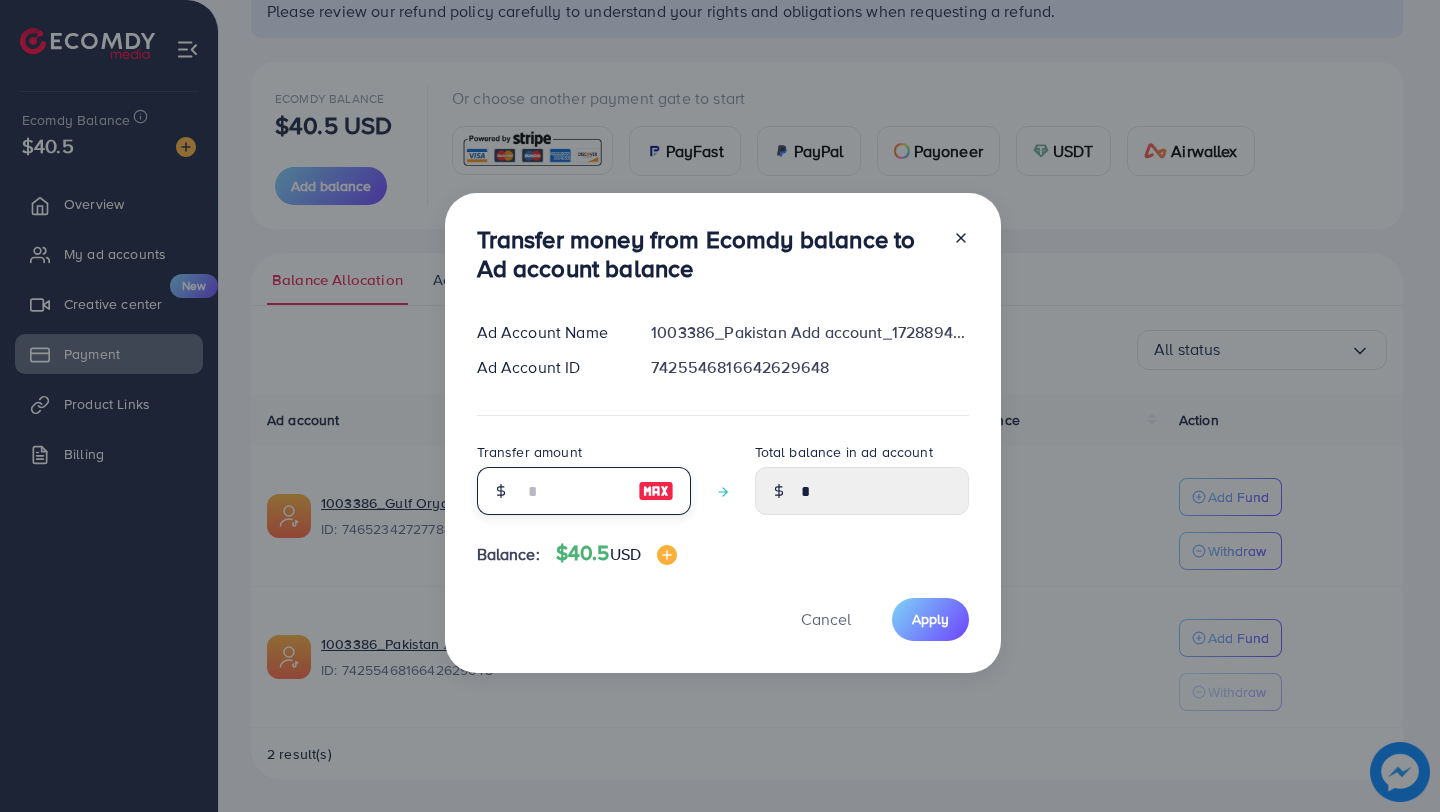 click at bounding box center (573, 491) 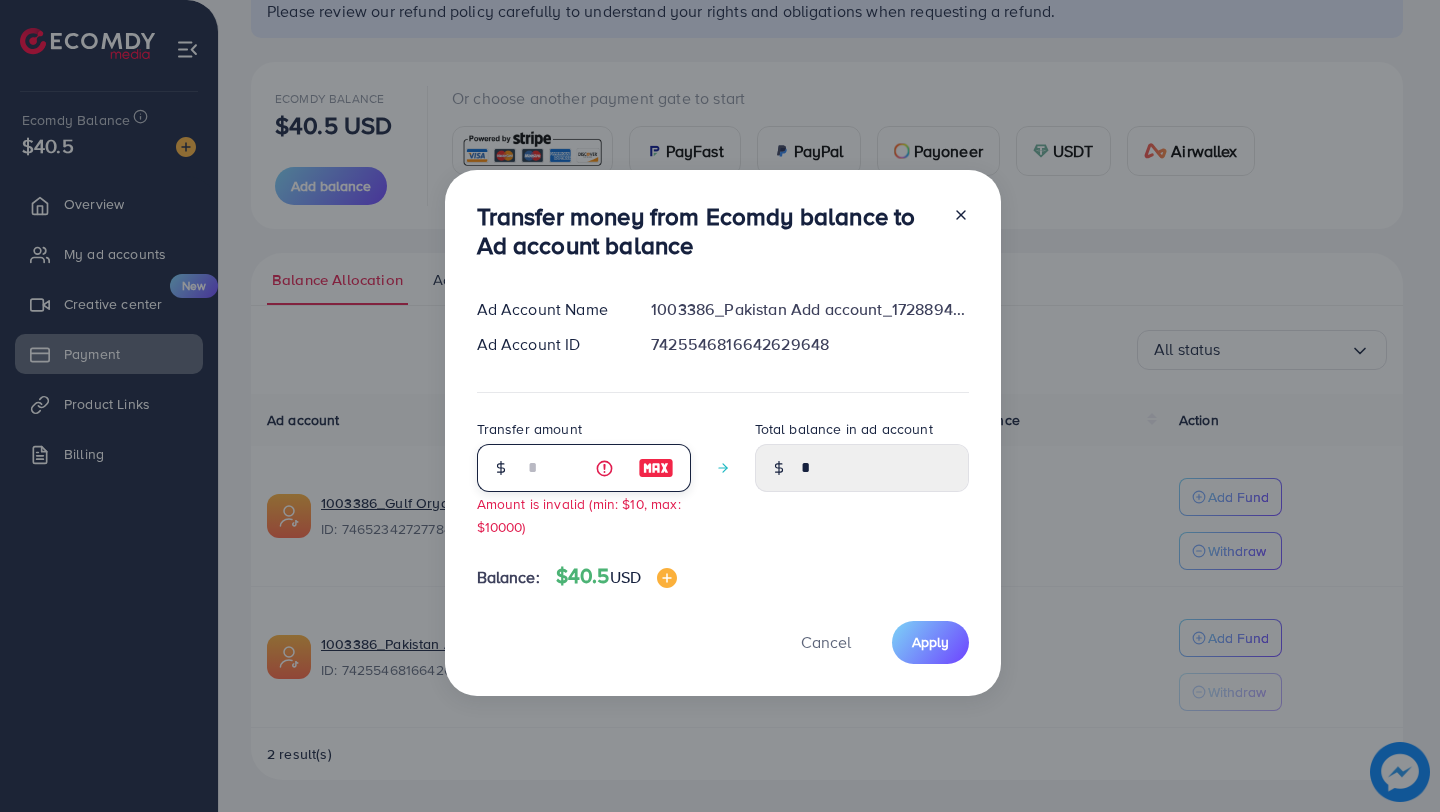 type on "**" 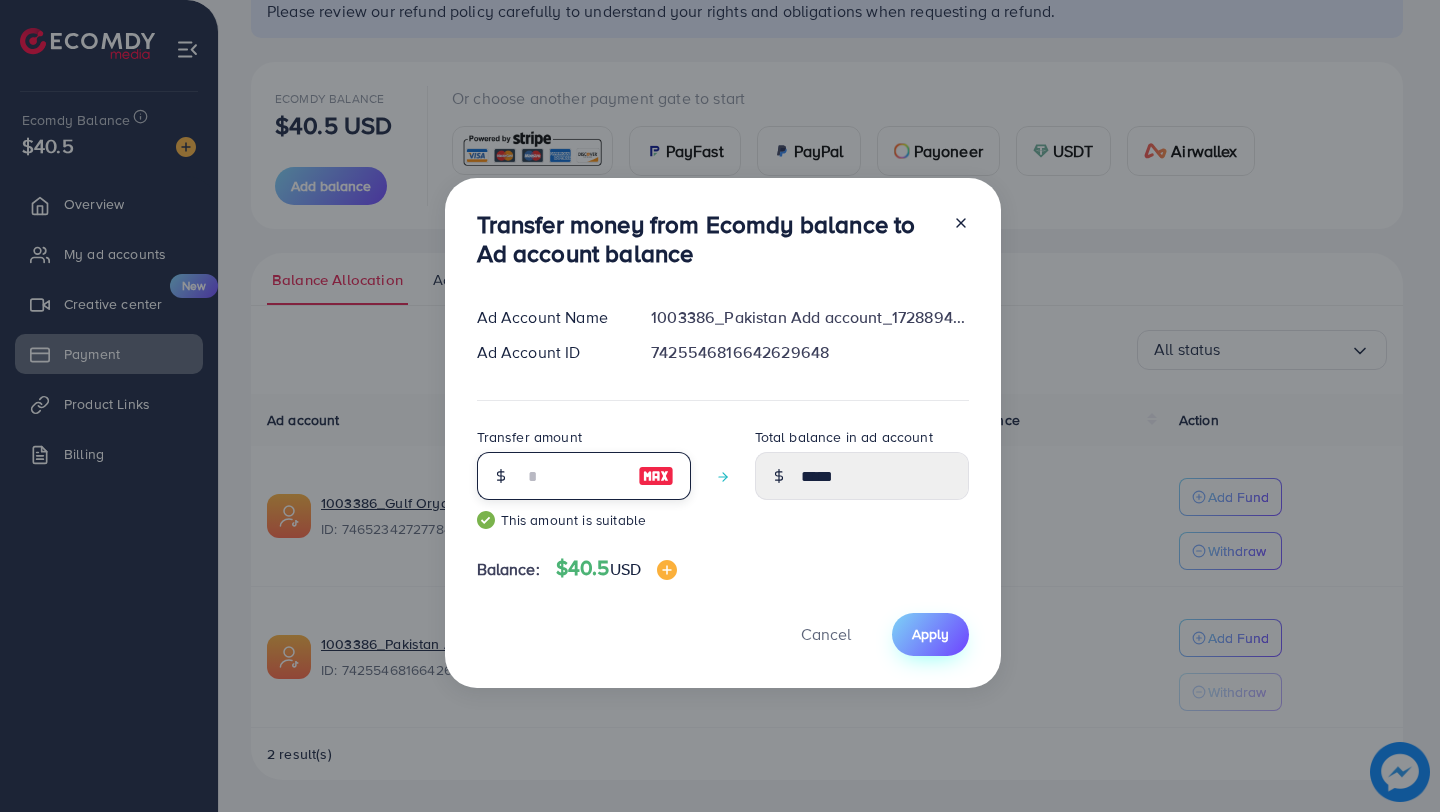 type on "**" 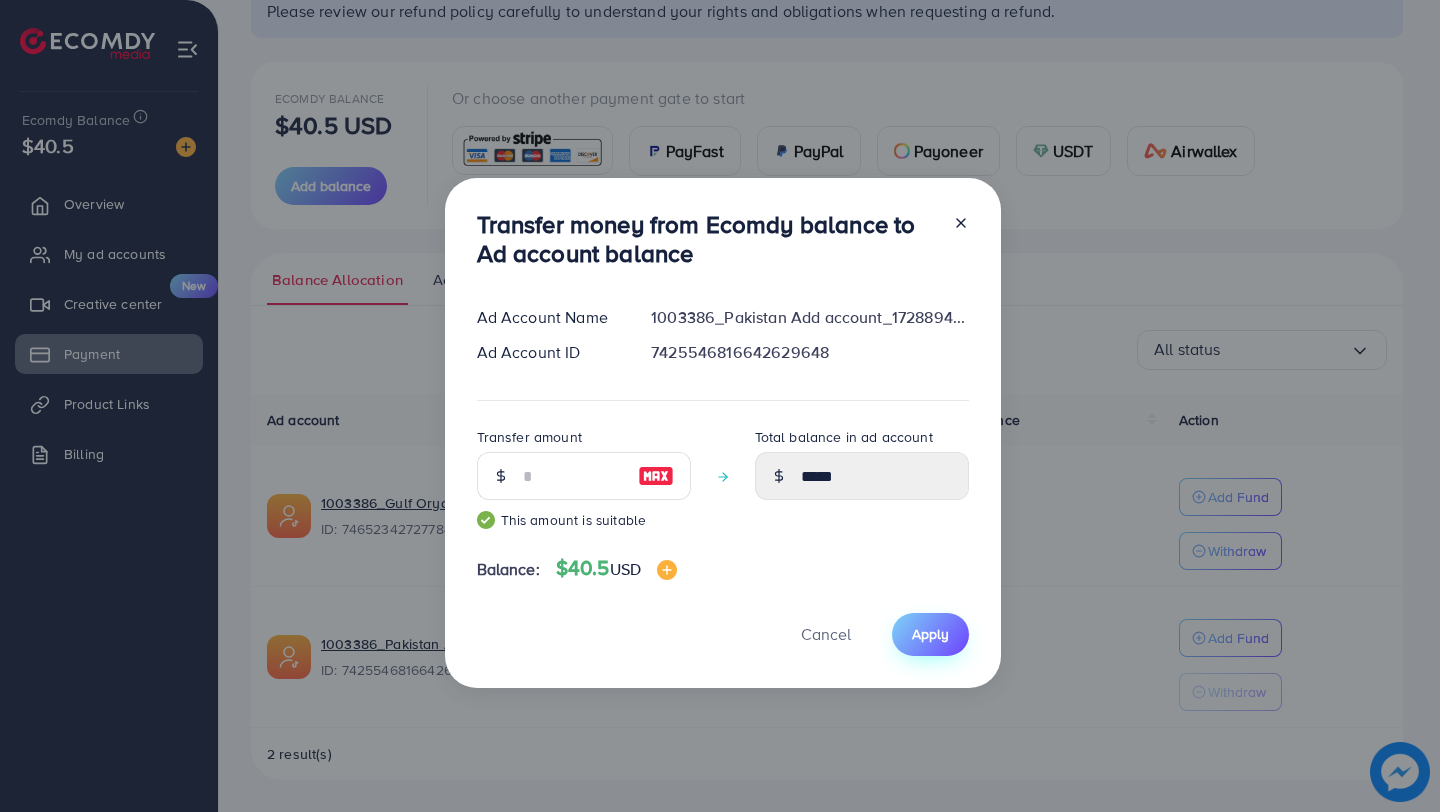 click on "Apply" at bounding box center [930, 634] 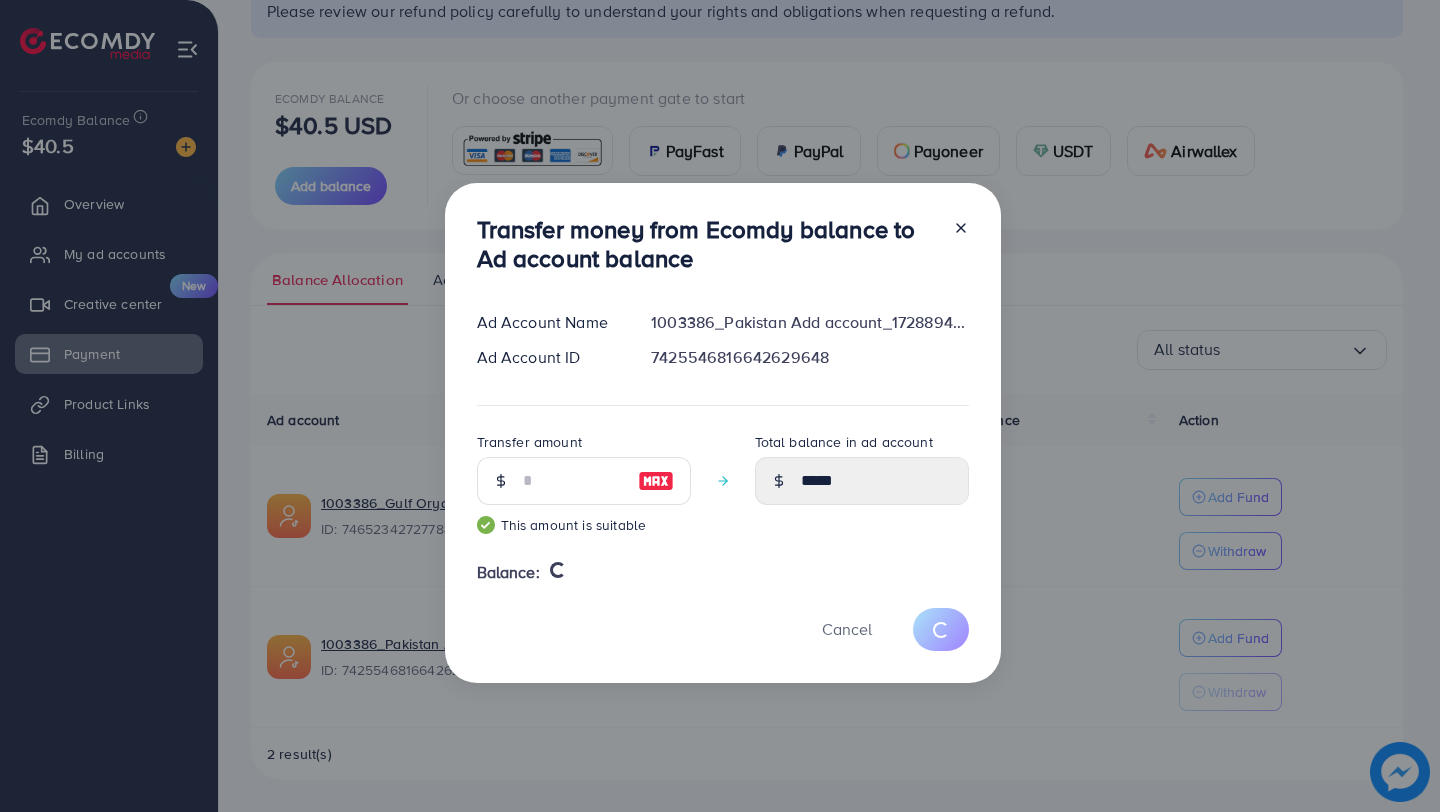 type 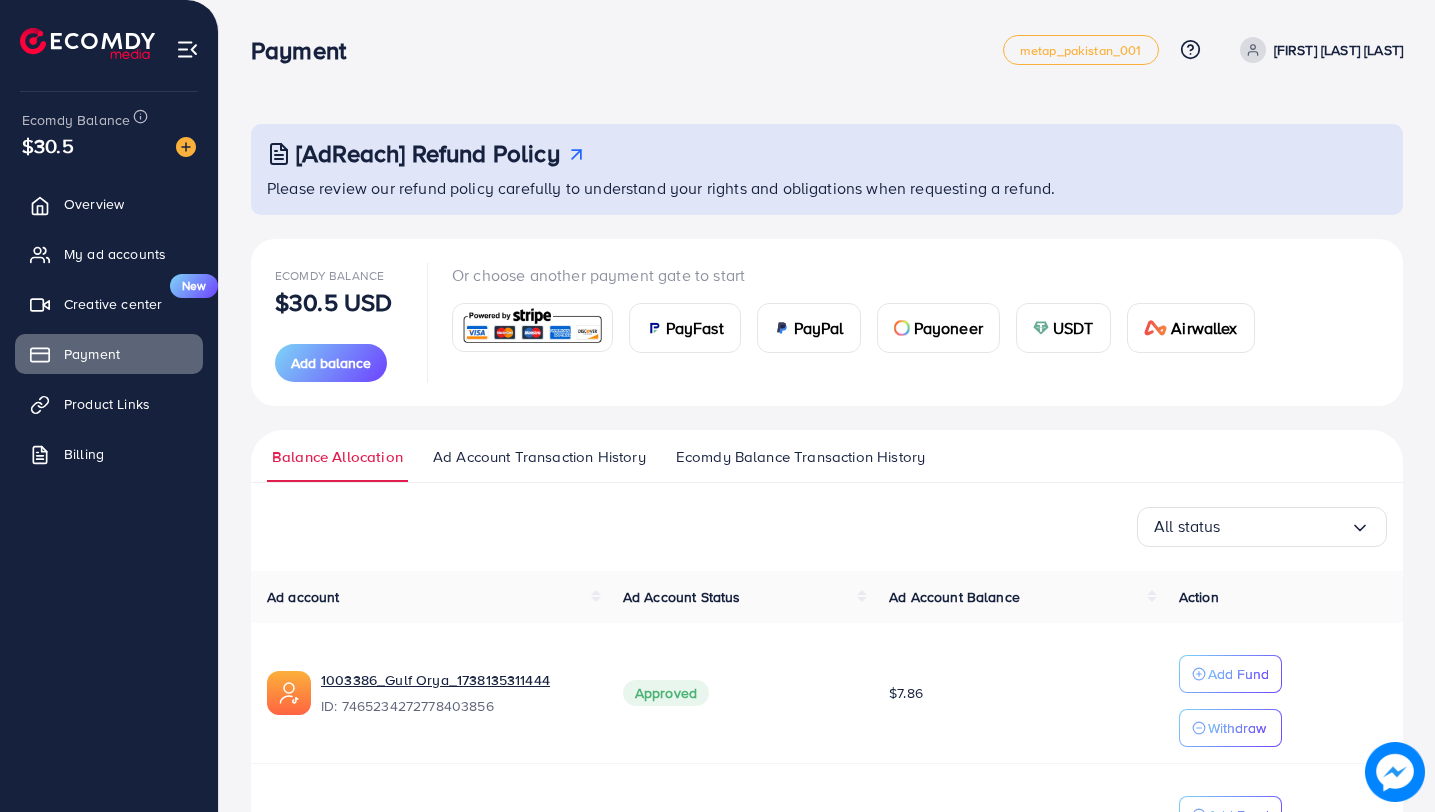 scroll, scrollTop: 177, scrollLeft: 0, axis: vertical 